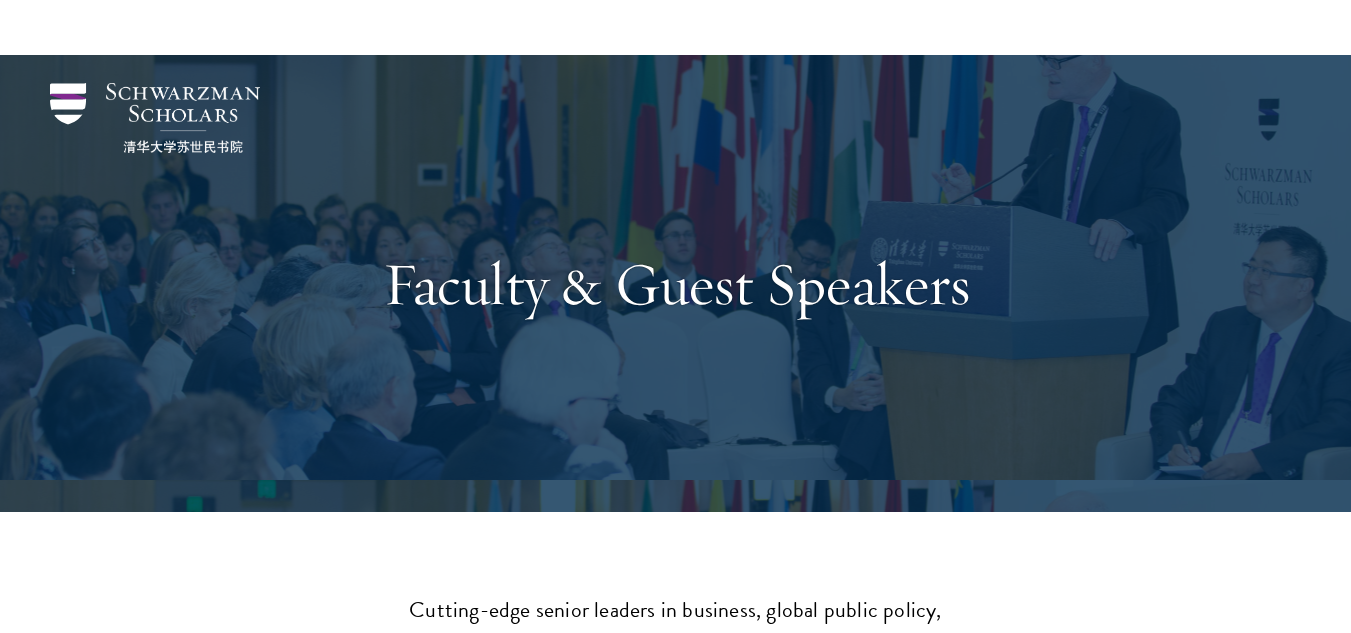 scroll, scrollTop: 400, scrollLeft: 0, axis: vertical 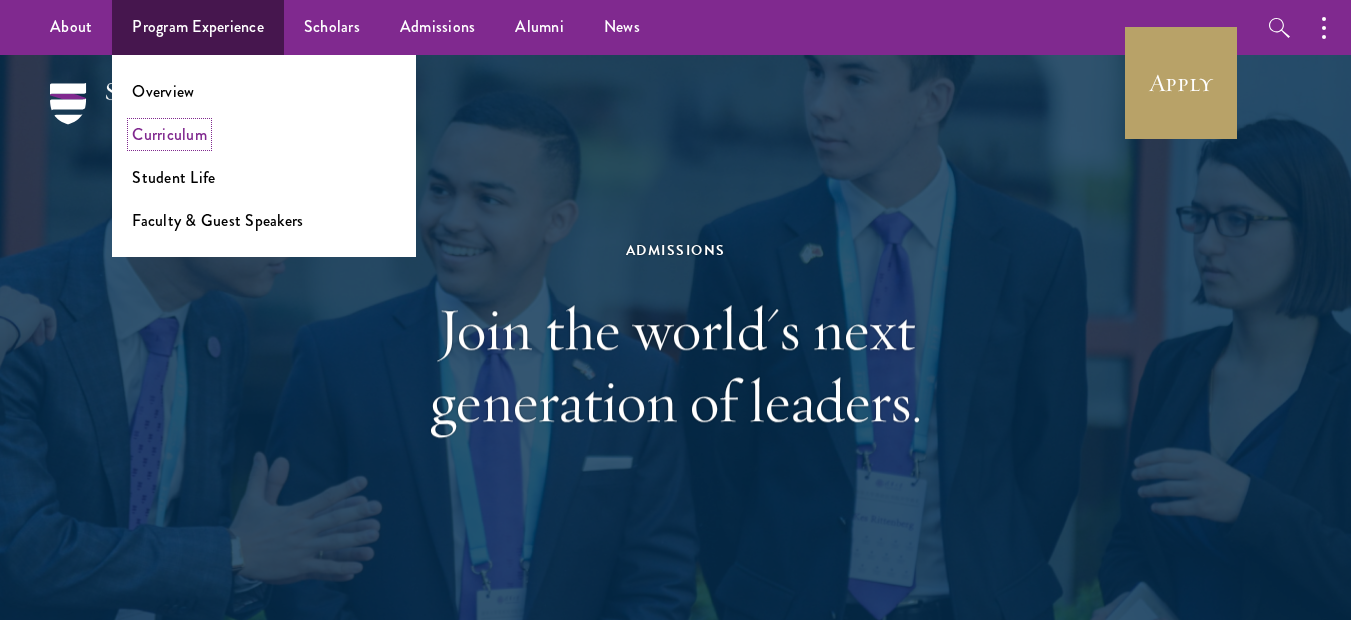 click on "Curriculum" at bounding box center [169, 134] 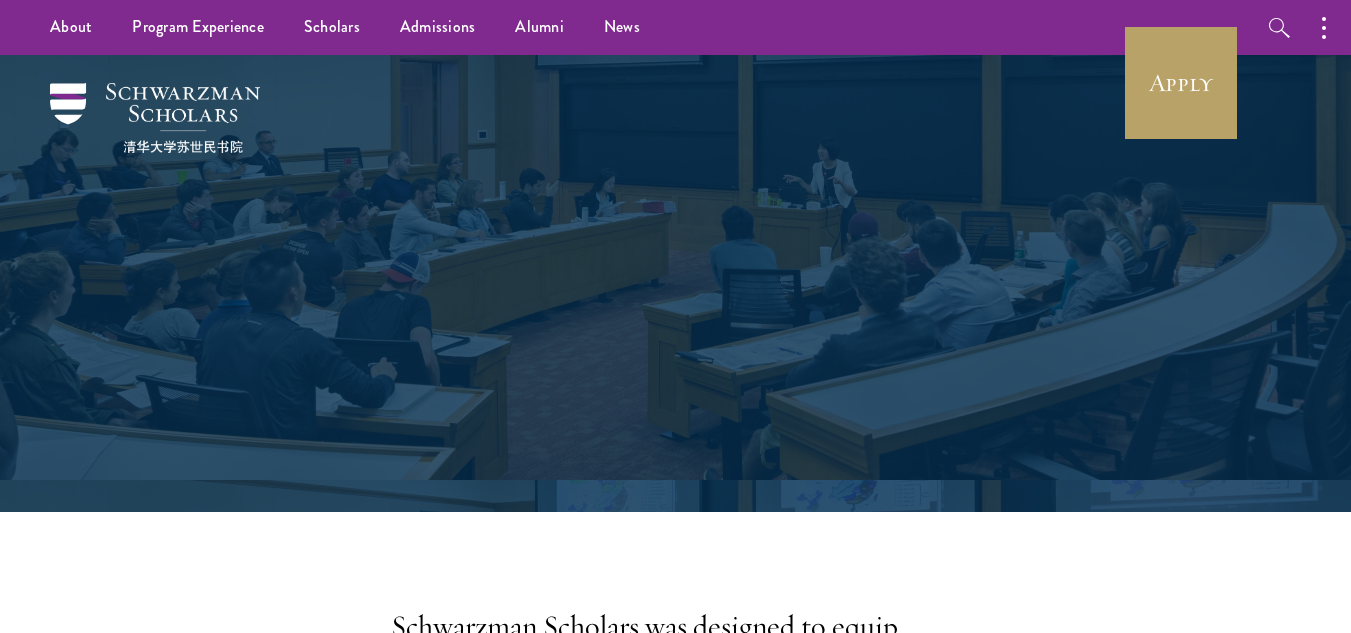 scroll, scrollTop: 400, scrollLeft: 0, axis: vertical 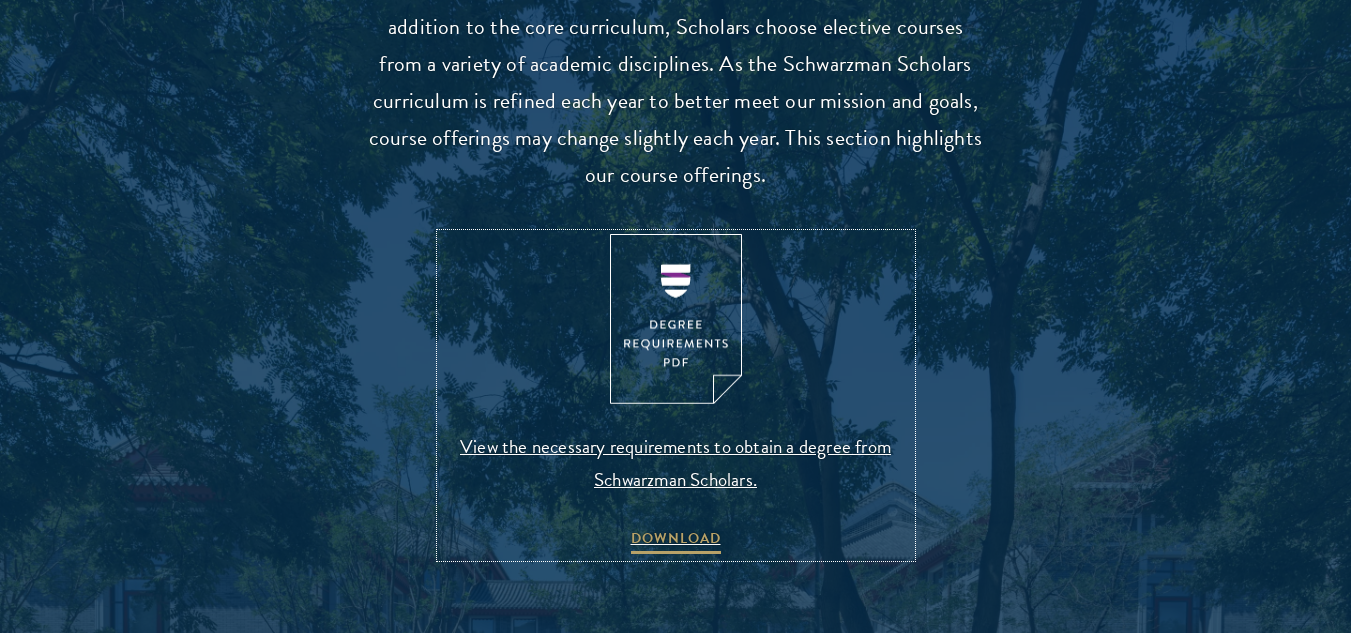 click at bounding box center (676, 319) 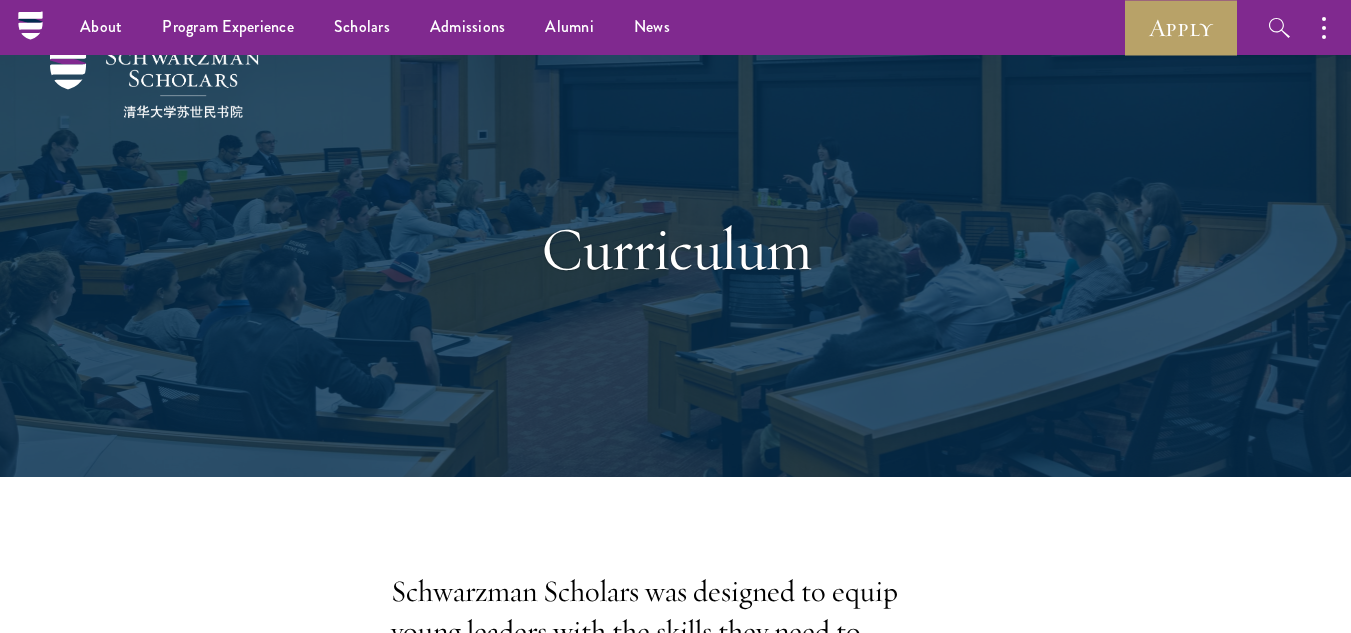 scroll, scrollTop: 0, scrollLeft: 0, axis: both 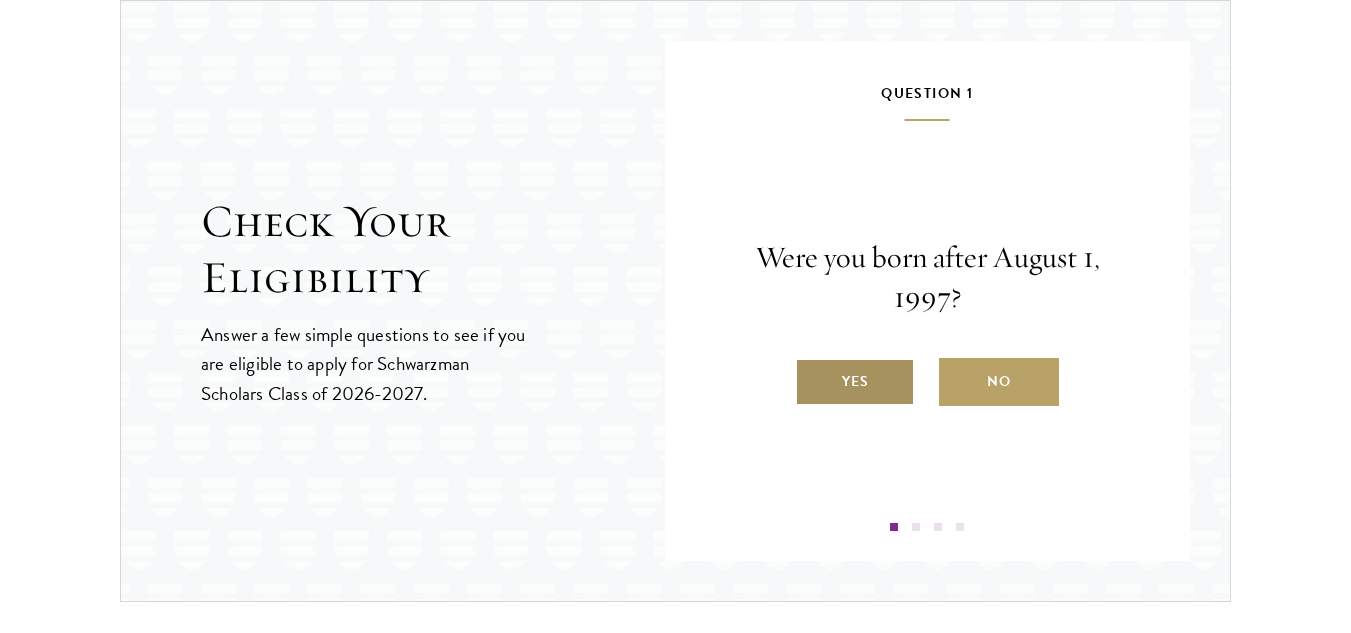 click on "Yes" at bounding box center (855, 382) 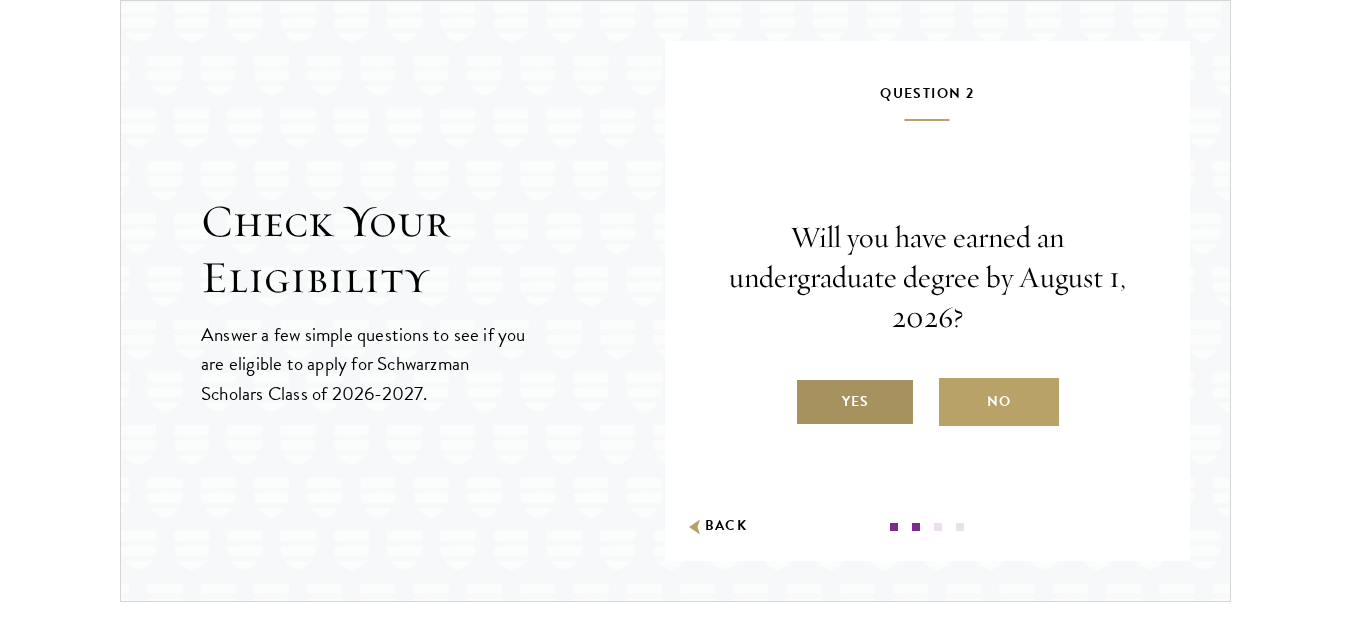click on "Yes" at bounding box center [855, 402] 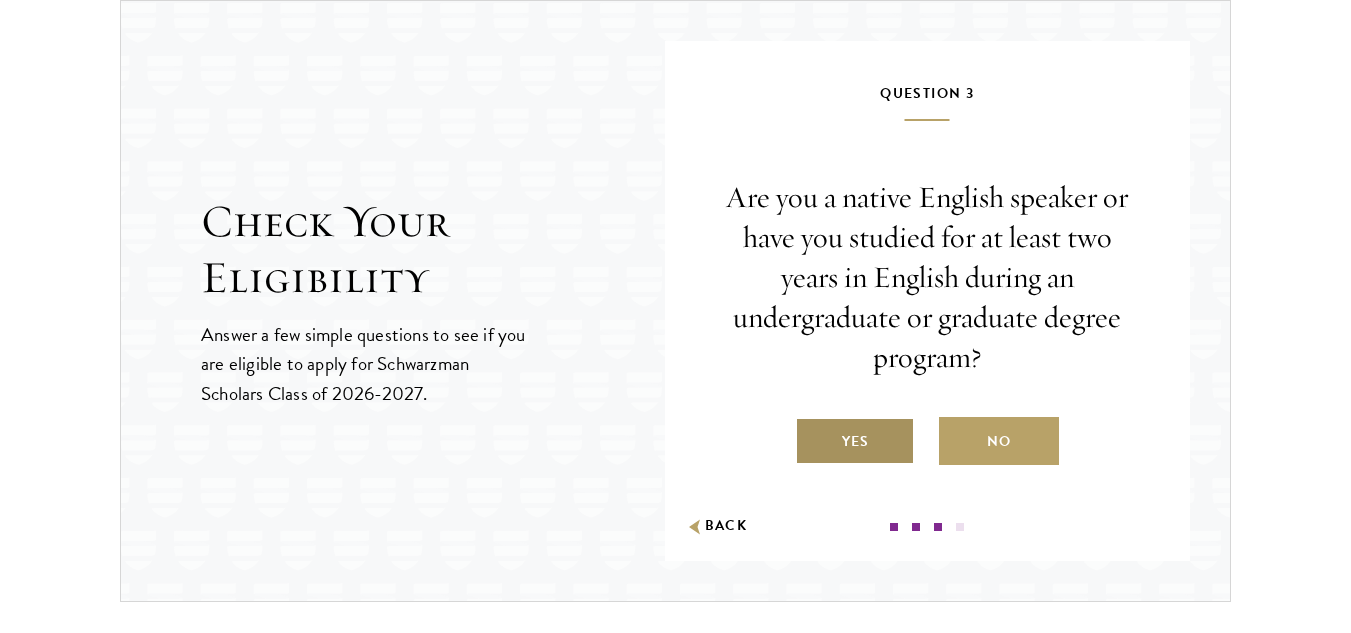 click on "Yes" at bounding box center [855, 441] 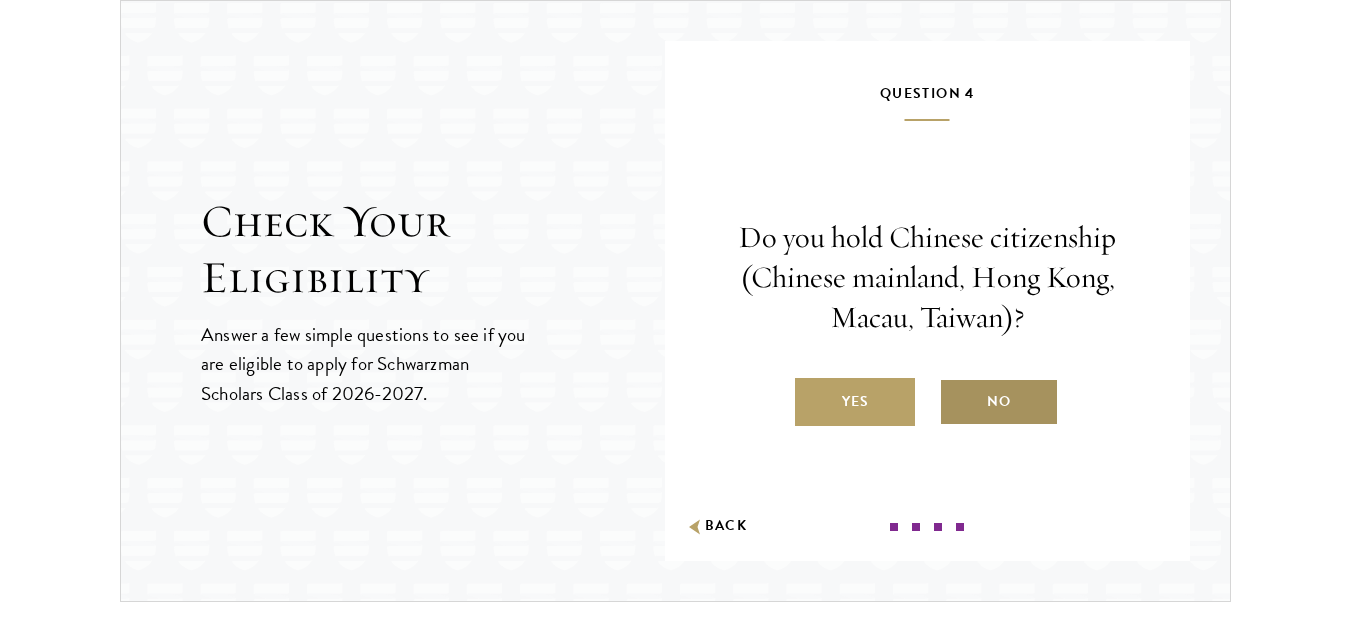 click on "No" at bounding box center (999, 402) 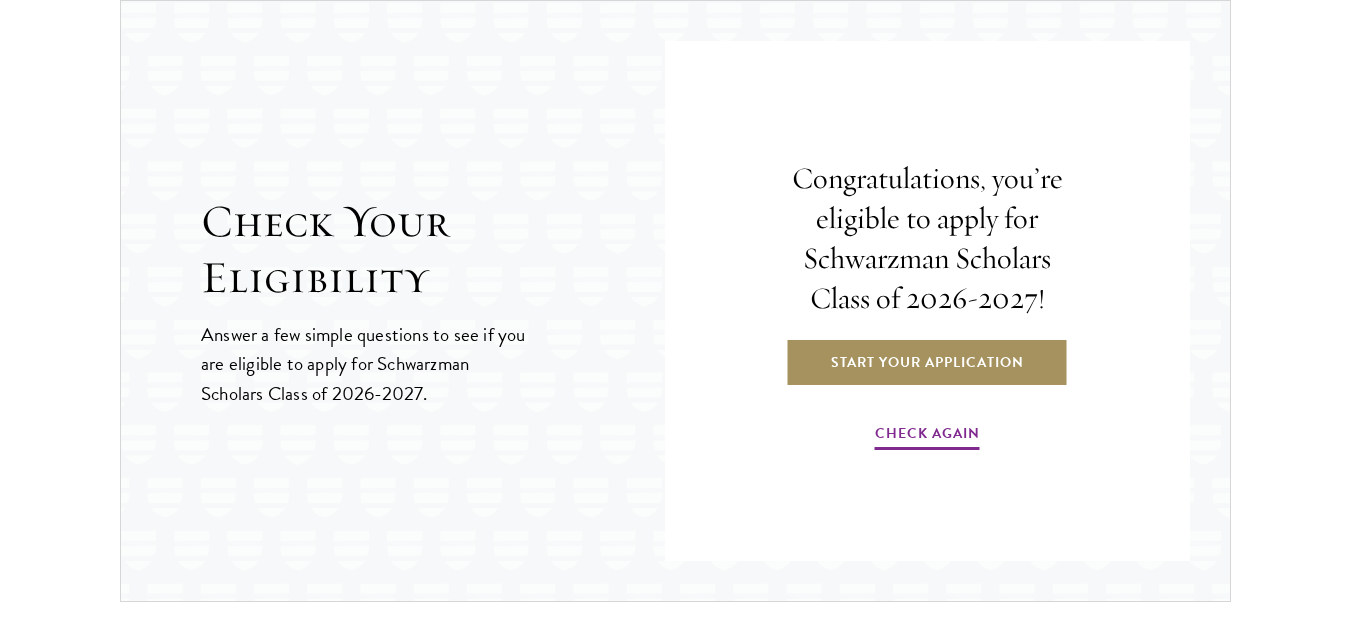 click on "Start Your Application" at bounding box center [927, 362] 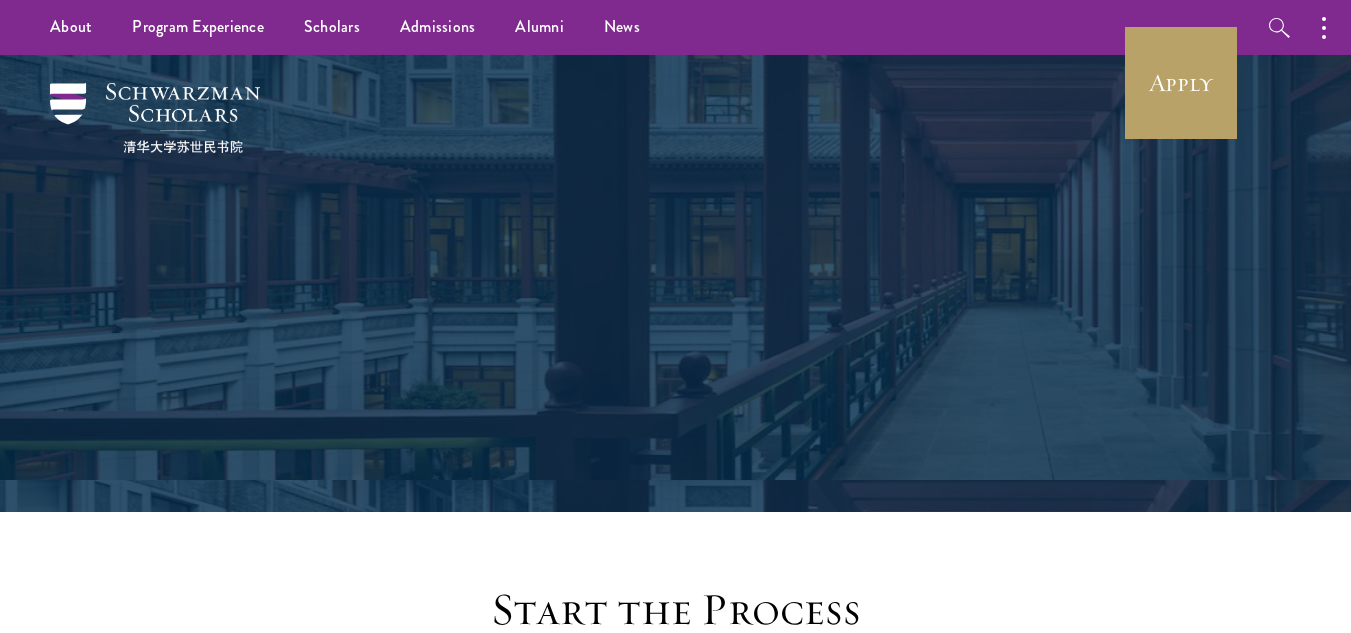 scroll, scrollTop: 0, scrollLeft: 0, axis: both 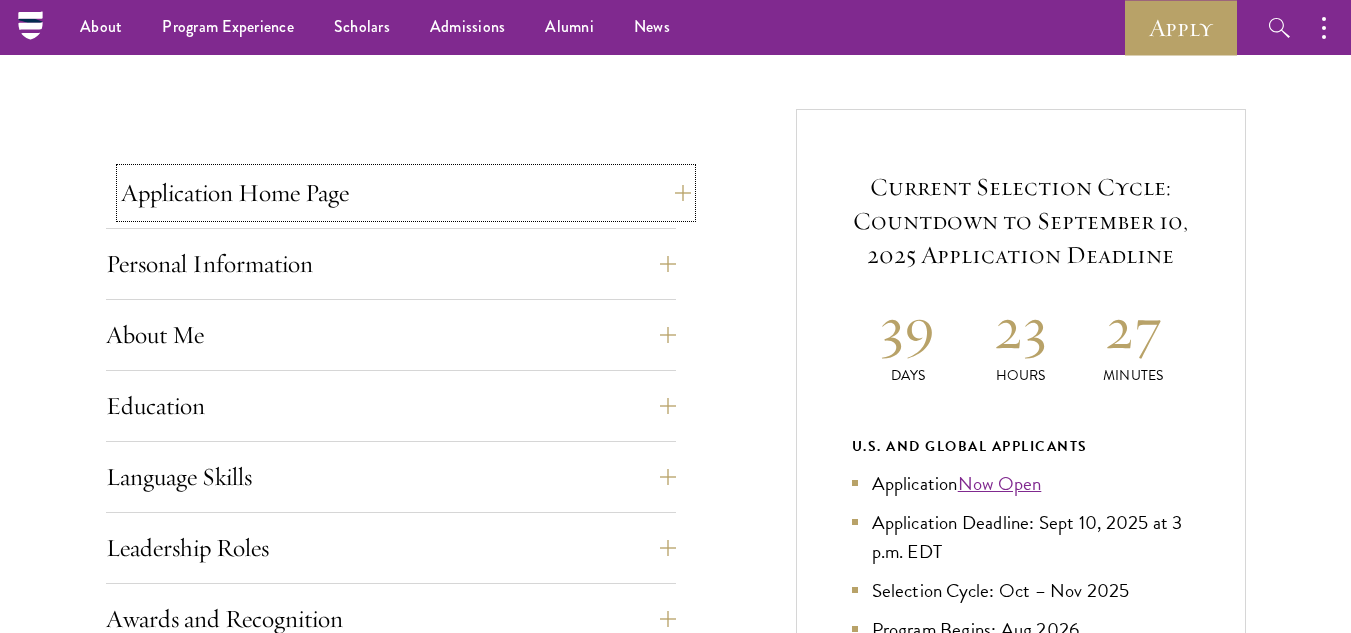 click on "Application Home Page" at bounding box center (406, 193) 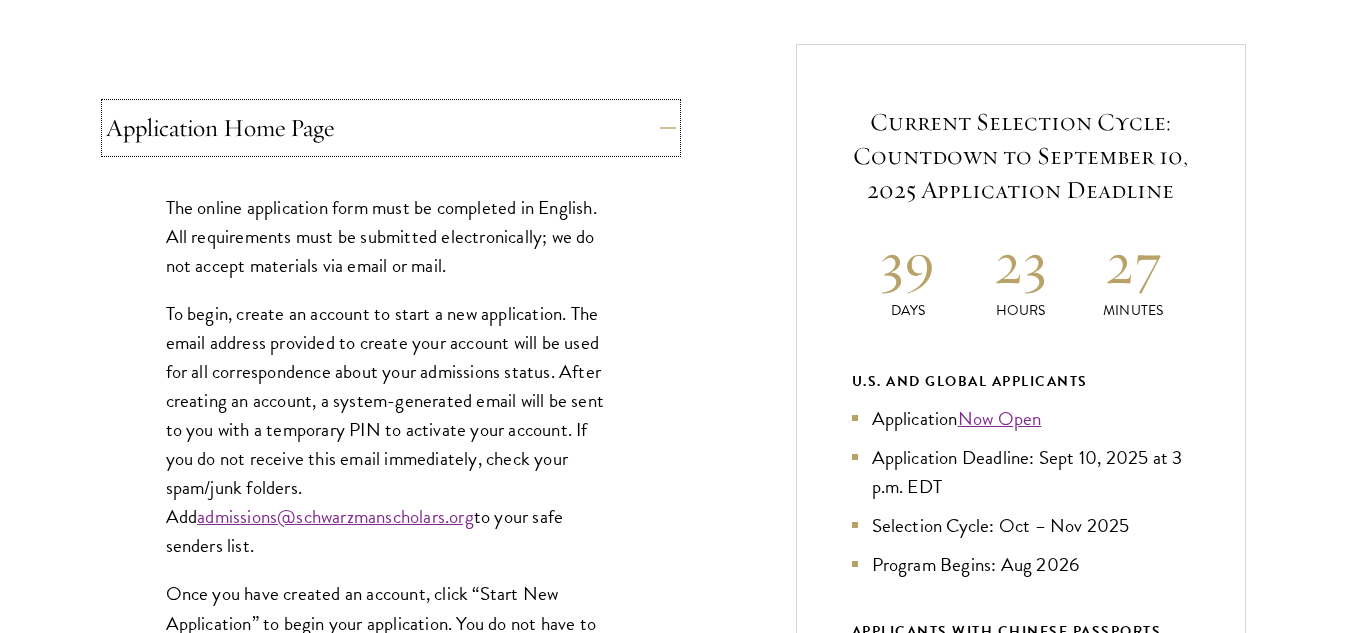 scroll, scrollTop: 800, scrollLeft: 0, axis: vertical 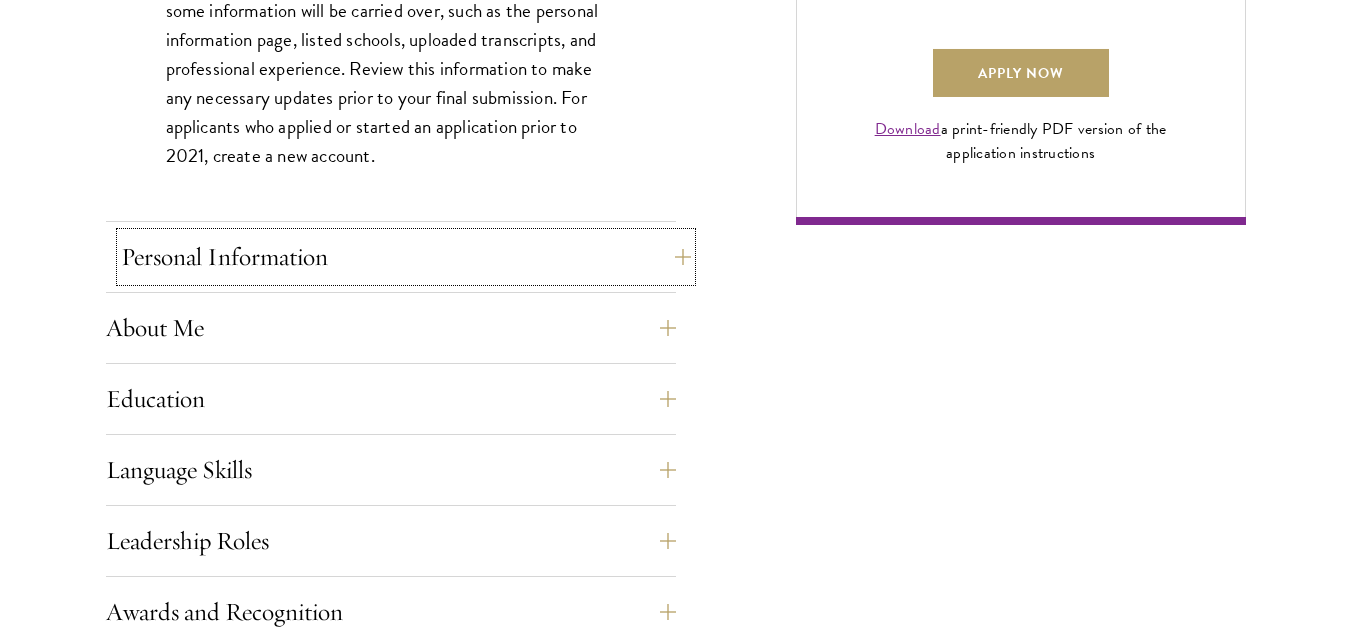 click on "Personal Information" at bounding box center (406, 257) 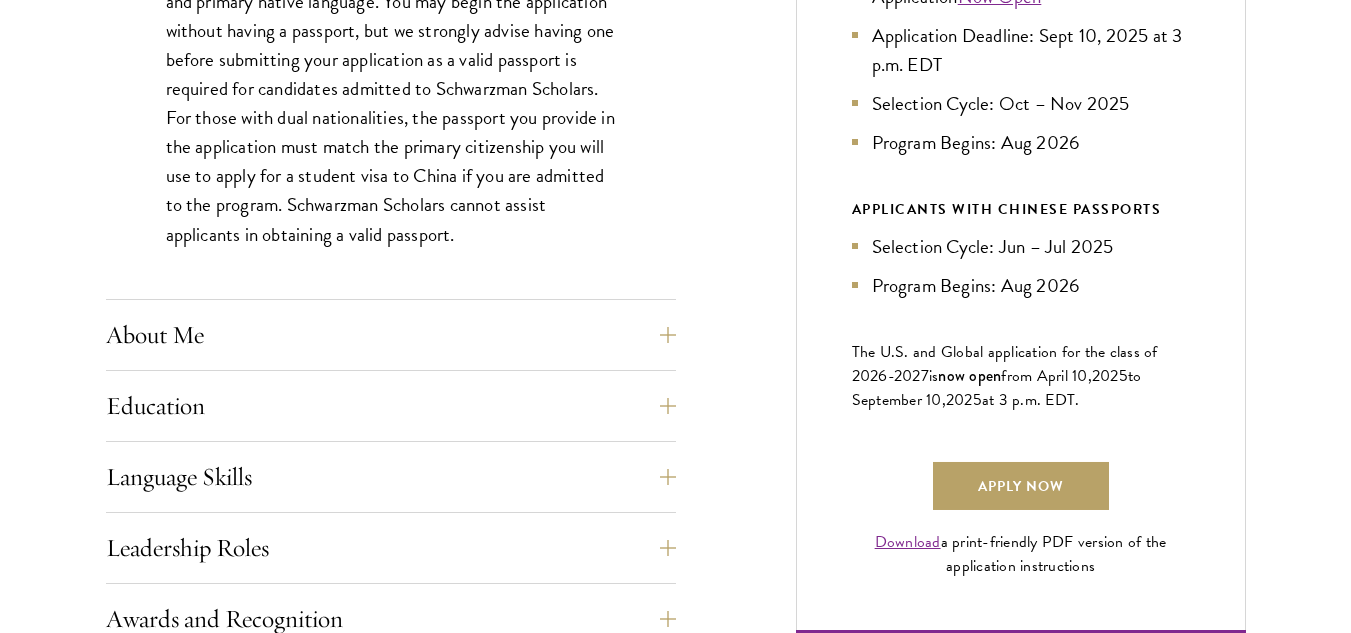 scroll, scrollTop: 1200, scrollLeft: 0, axis: vertical 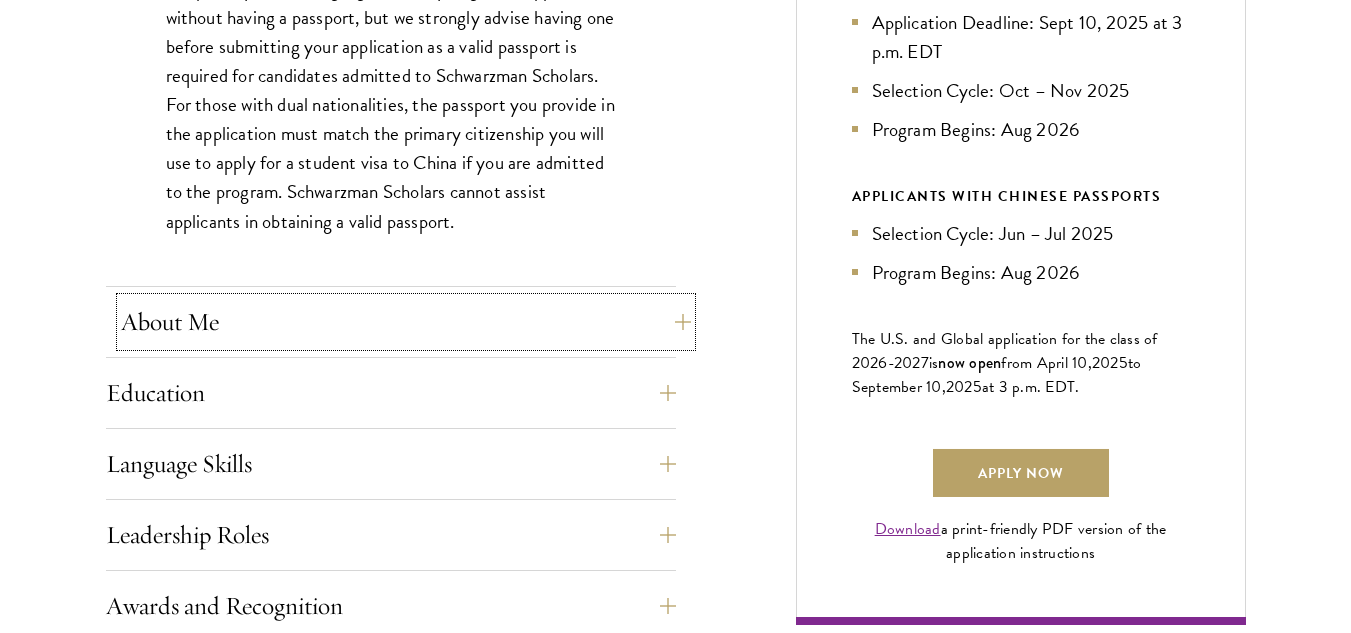 click on "About Me" at bounding box center [406, 322] 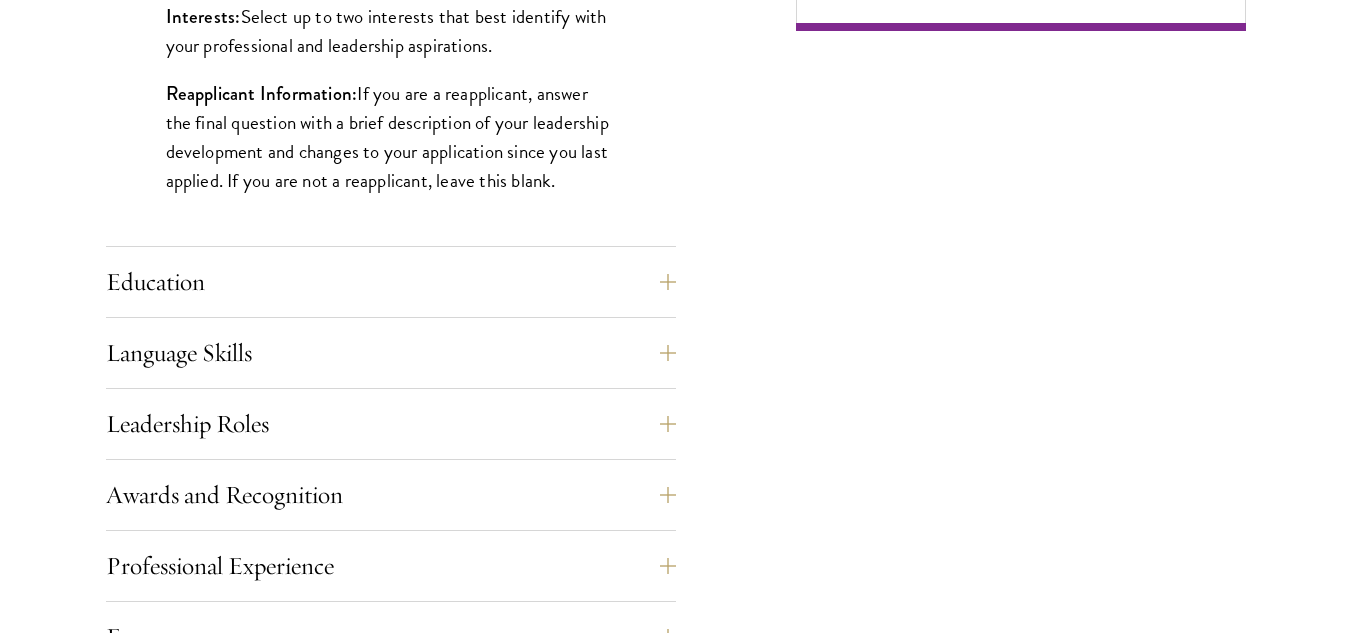 scroll, scrollTop: 1800, scrollLeft: 0, axis: vertical 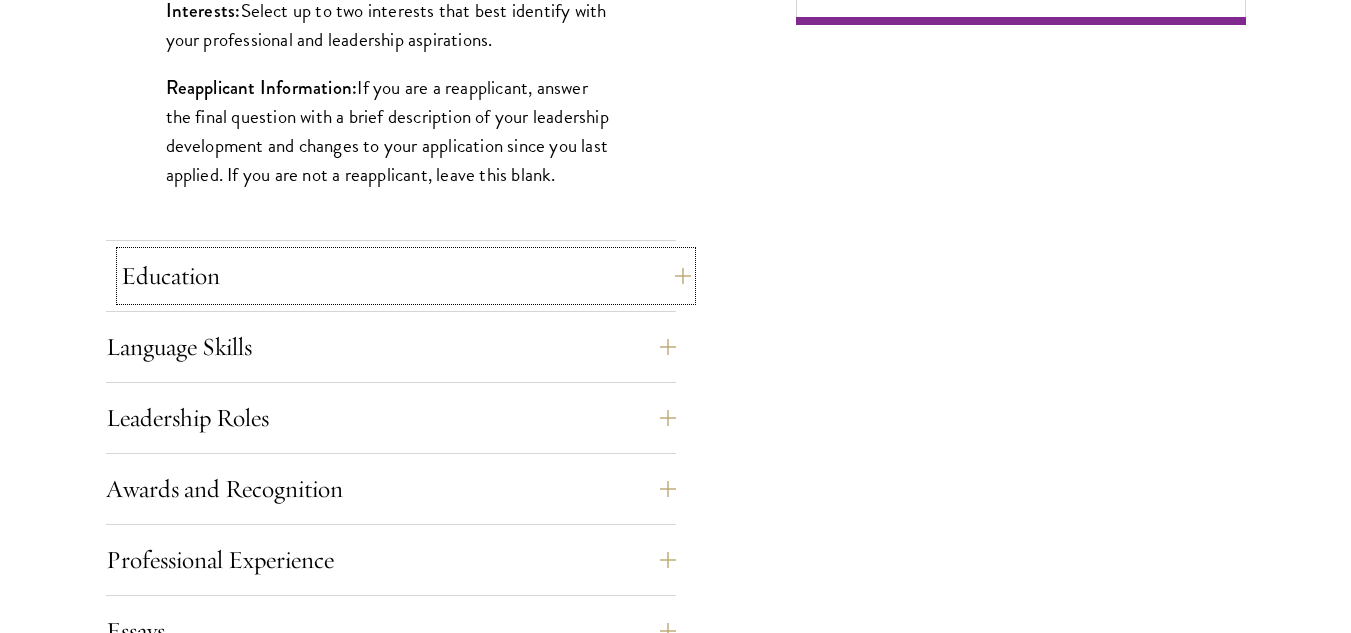 click on "Education" at bounding box center (406, 276) 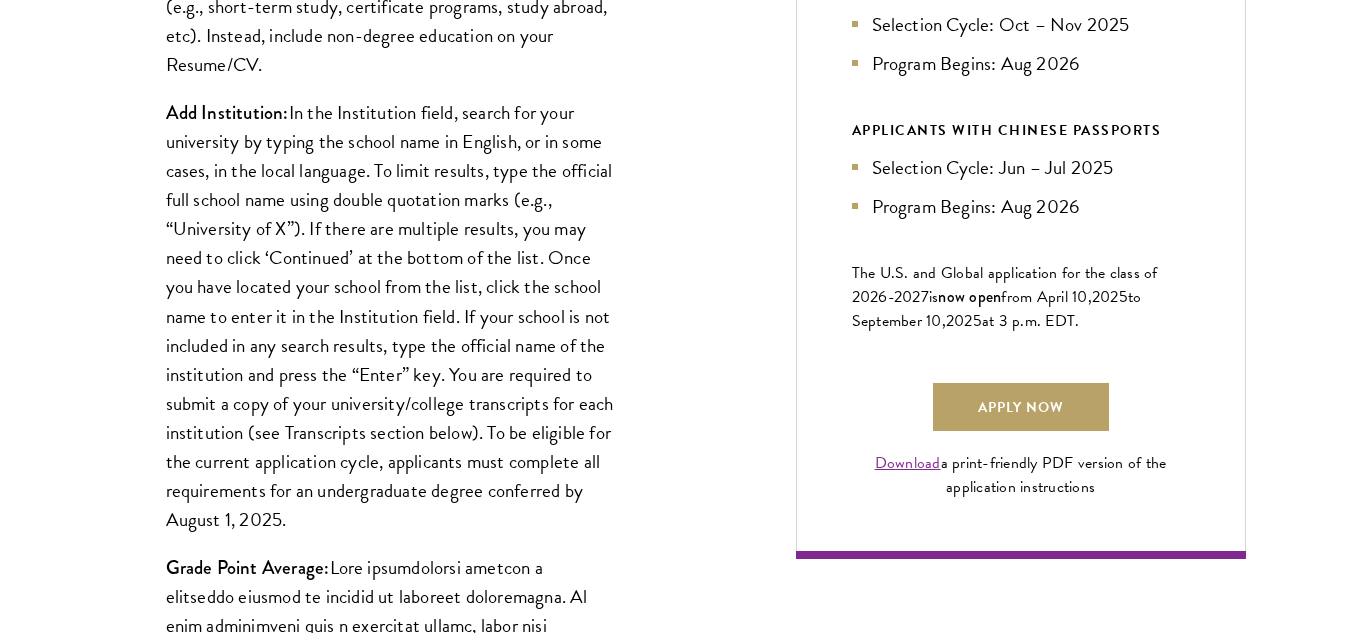 scroll, scrollTop: 1300, scrollLeft: 0, axis: vertical 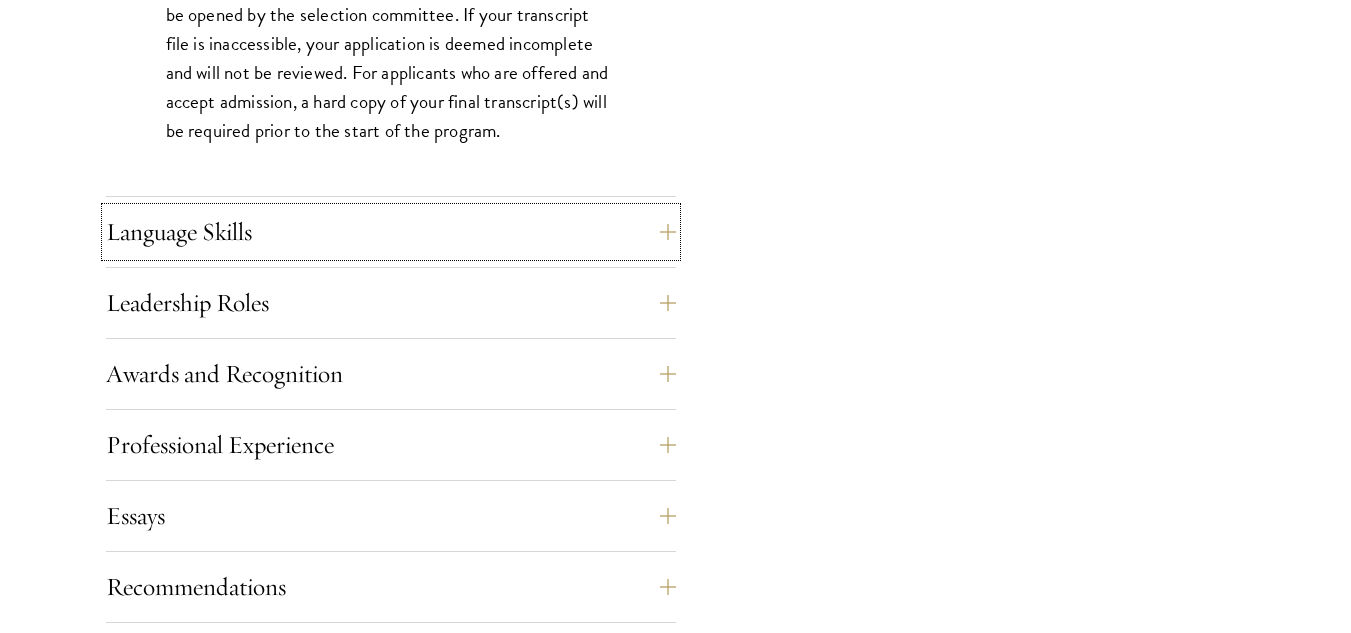 click on "Application Home Page
The online application form must be completed in English. All requirements must be submitted electronically; we do not accept materials via email or mail.
To begin, create an account to start a new application. The email address provided to create your account will be used for all correspondence about your admissions status. After creating an account, a system-generated email will be sent to you with a temporary PIN to activate your account. If you do not receive this email immediately, check your spam/junk folders. Add  admissions@schwarzmanscholars.org  to your safe senders list.
Once you have created an account, click “Start New Application” to begin your application. You do not have to complete your application in one sitting; you may access and continue your work as frequently as needed before final submission. To save your work, click on the “Continue” button.
Personal Information
About Me" at bounding box center (391, -691) 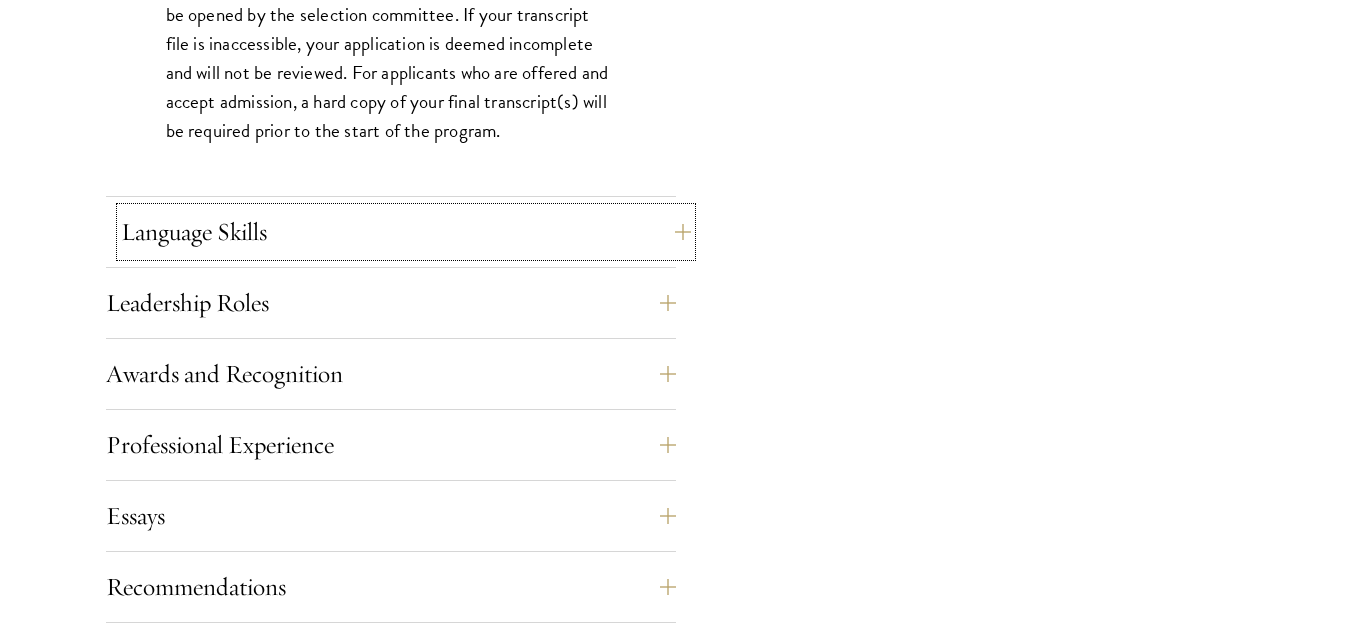 click on "Language Skills" at bounding box center (406, 232) 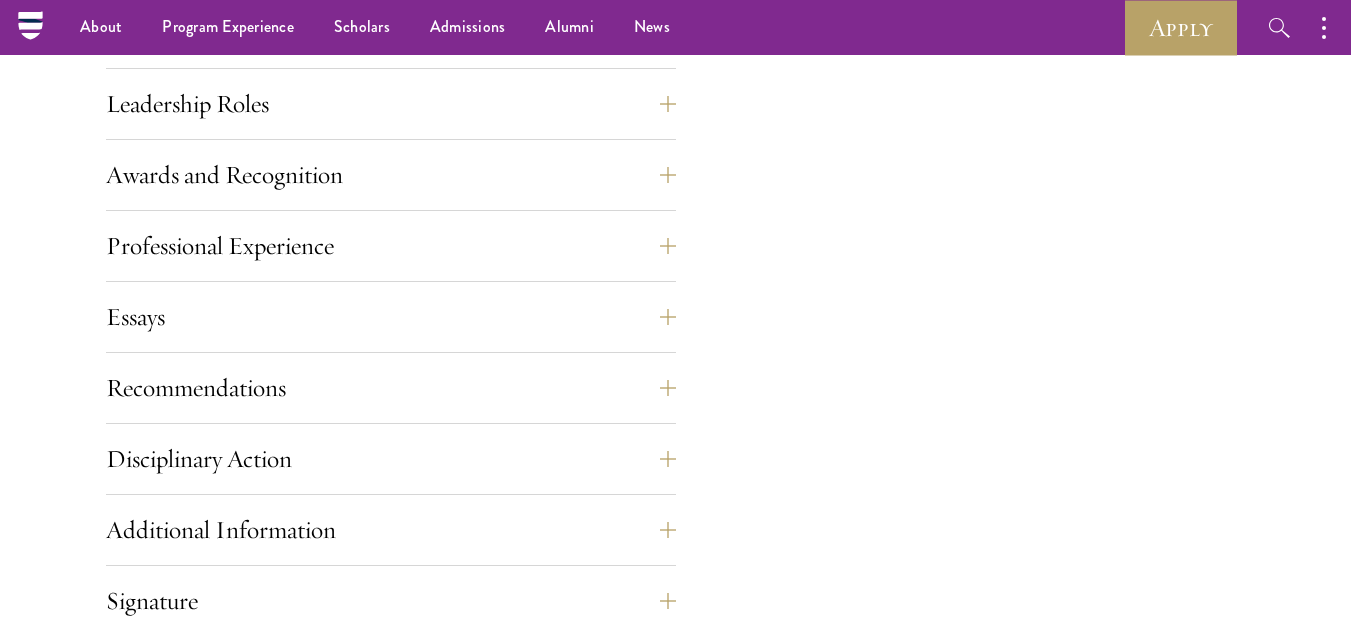 scroll, scrollTop: 2000, scrollLeft: 0, axis: vertical 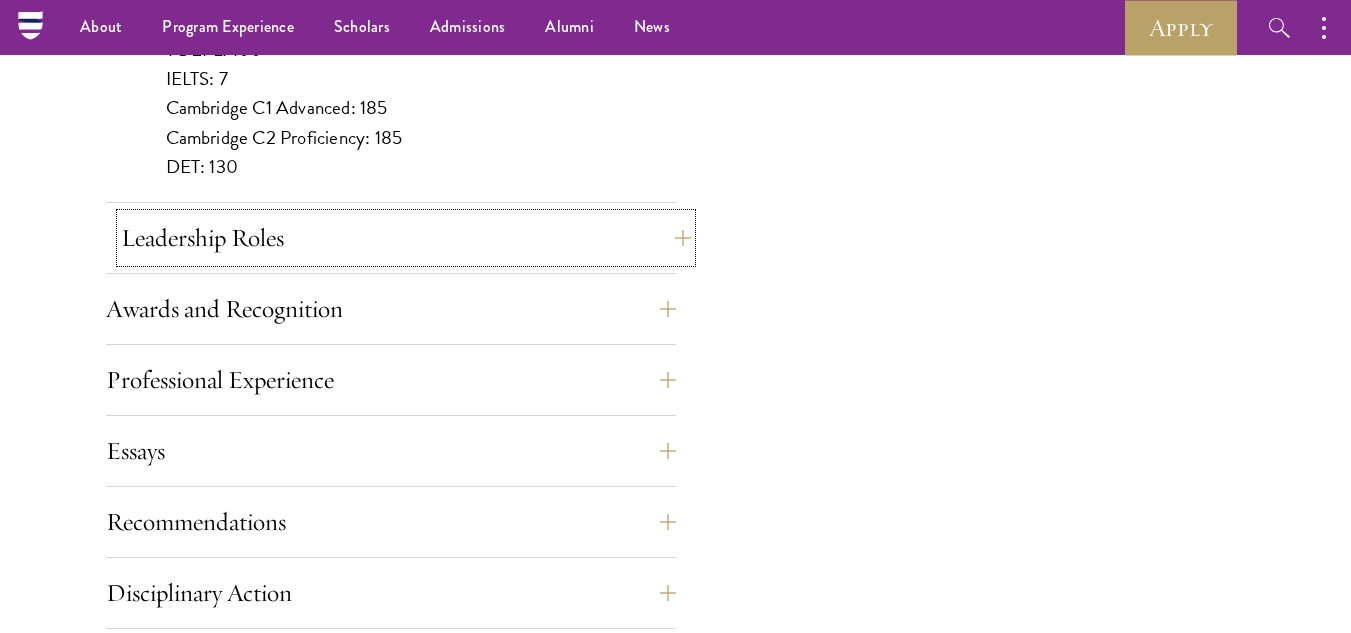 click on "Leadership Roles" at bounding box center (406, 238) 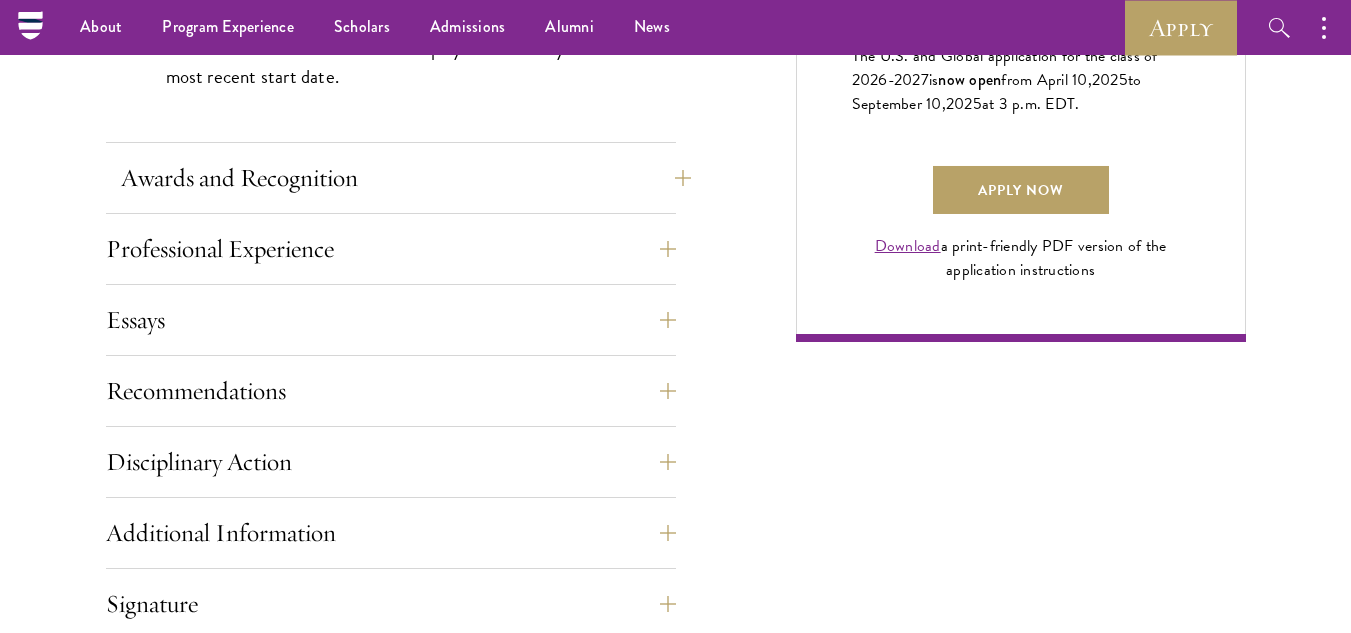 scroll, scrollTop: 1600, scrollLeft: 0, axis: vertical 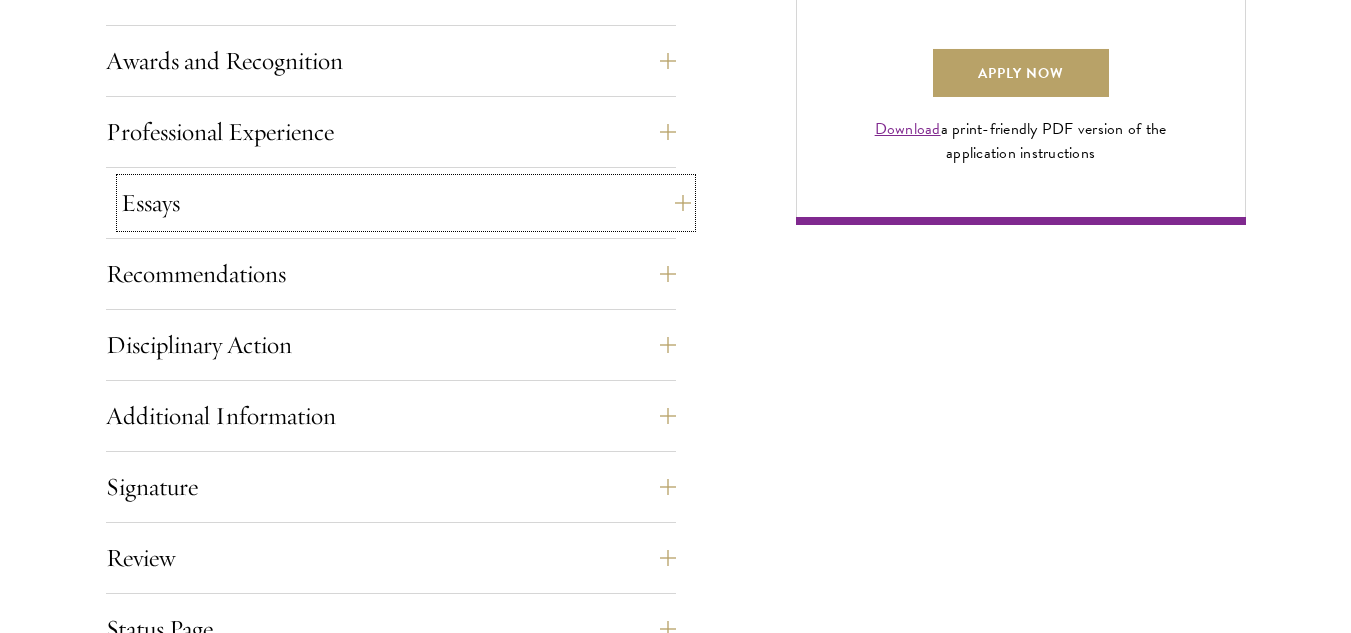 click on "Essays" at bounding box center [406, 203] 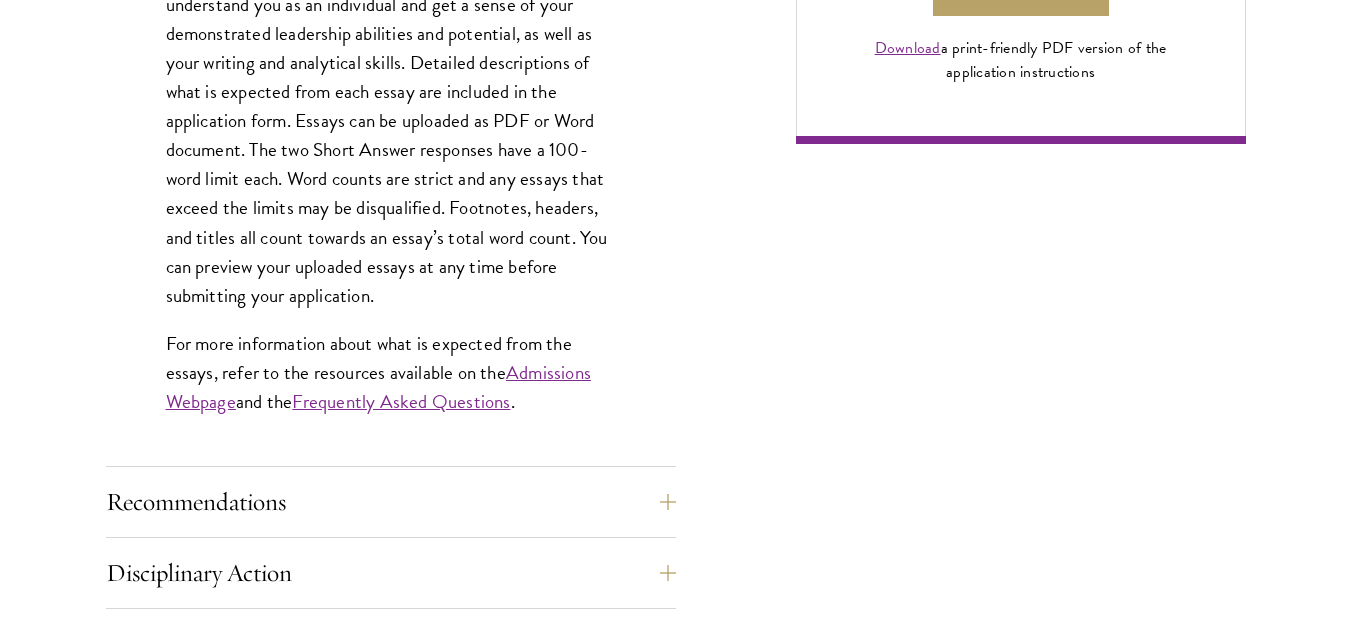 scroll, scrollTop: 1800, scrollLeft: 0, axis: vertical 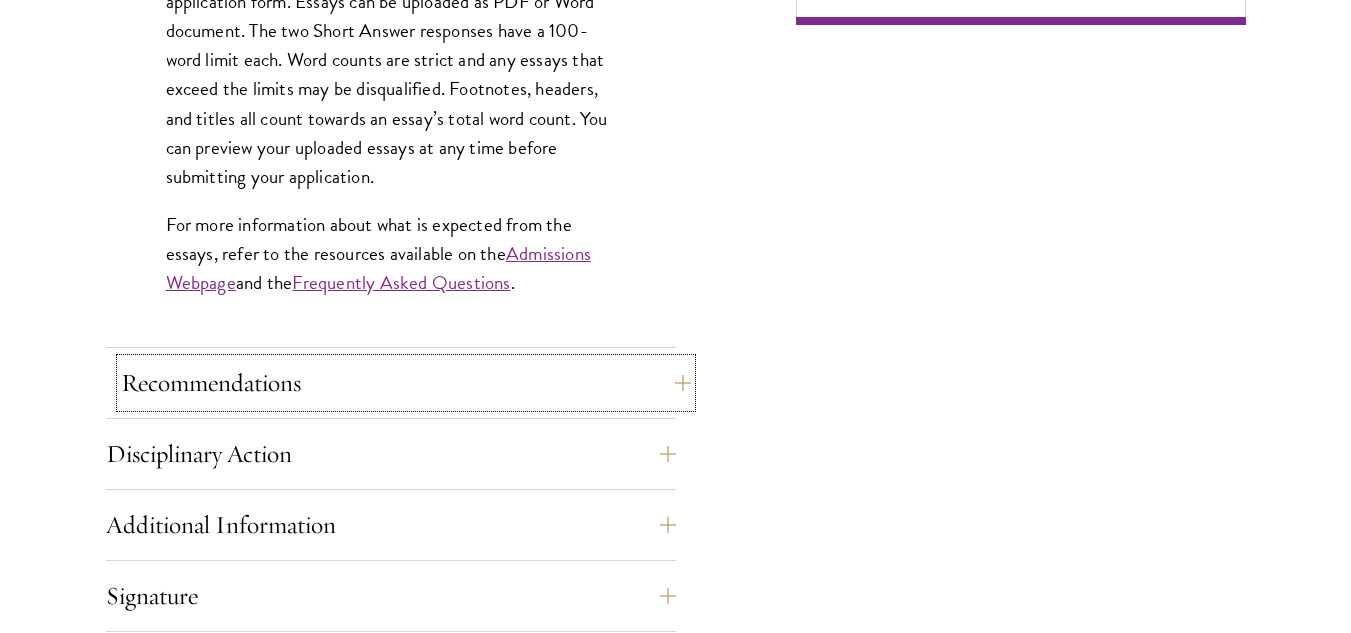 click on "Recommendations" at bounding box center [406, 383] 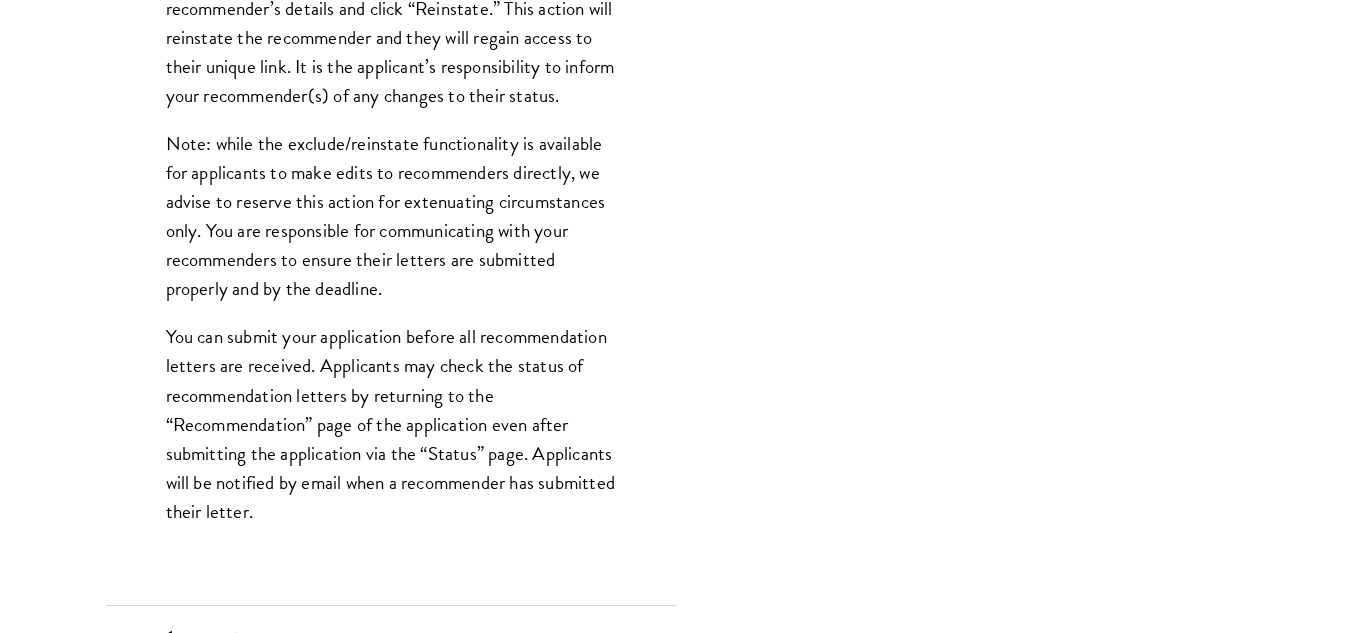 scroll, scrollTop: 2900, scrollLeft: 0, axis: vertical 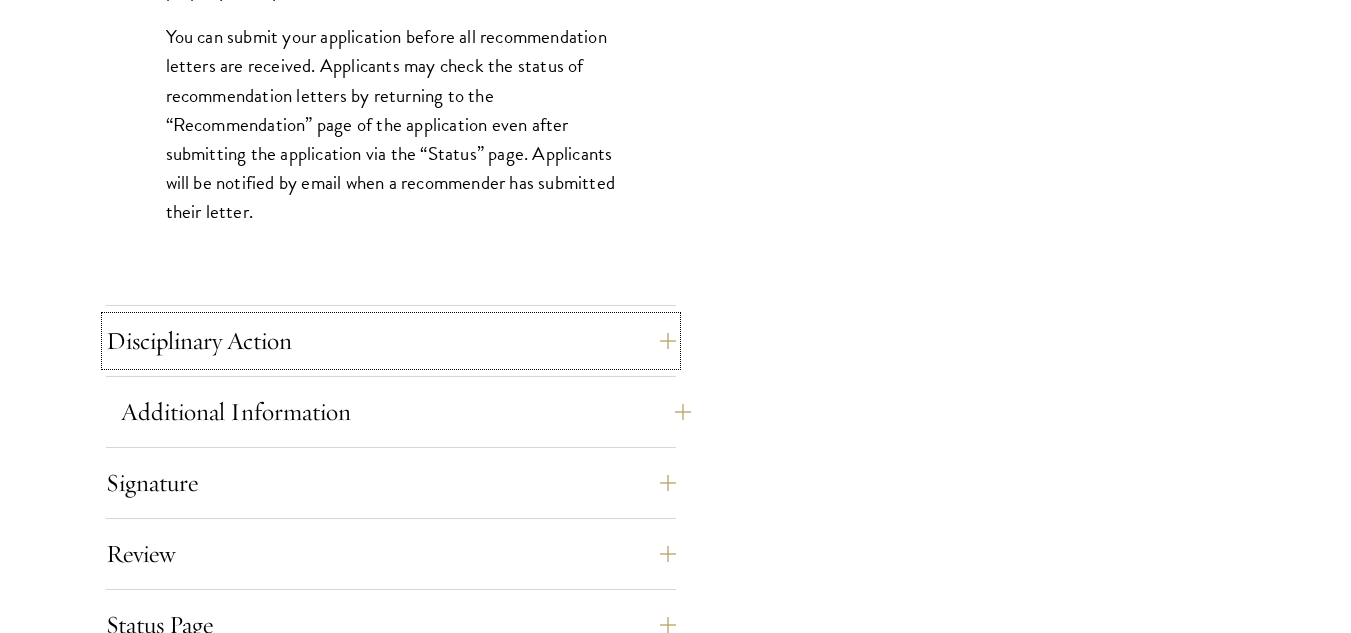 click on "Disciplinary Action" at bounding box center (391, 341) 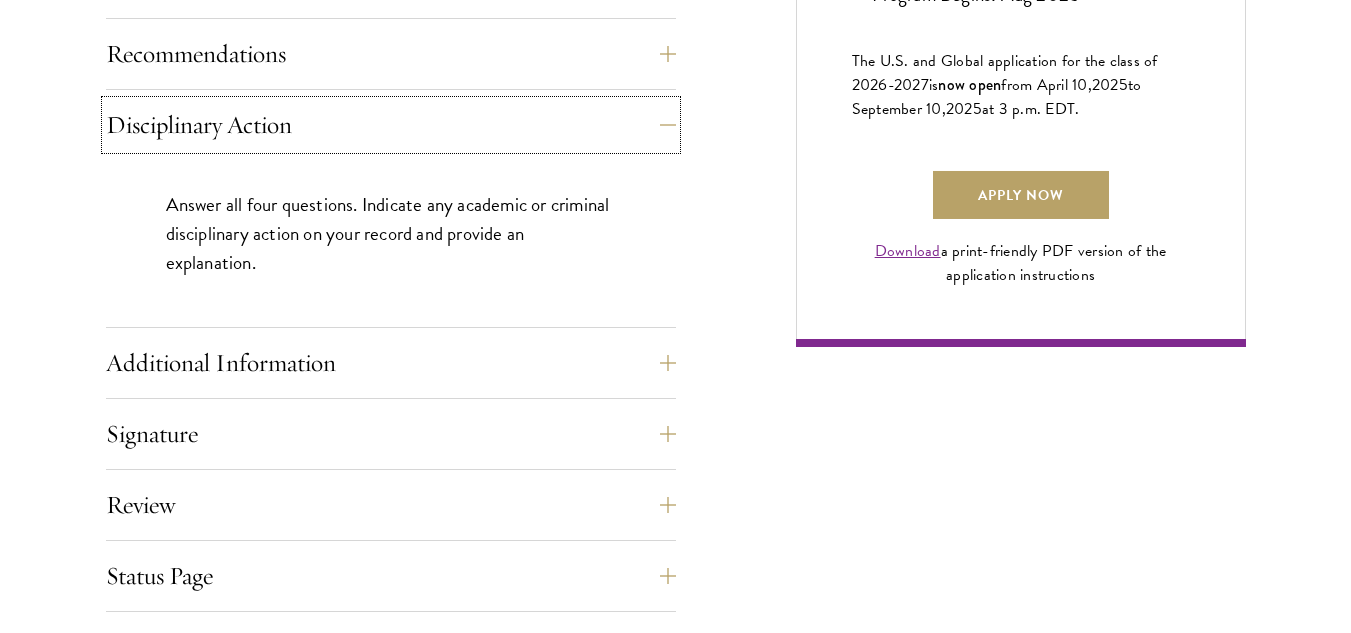 scroll, scrollTop: 1600, scrollLeft: 0, axis: vertical 